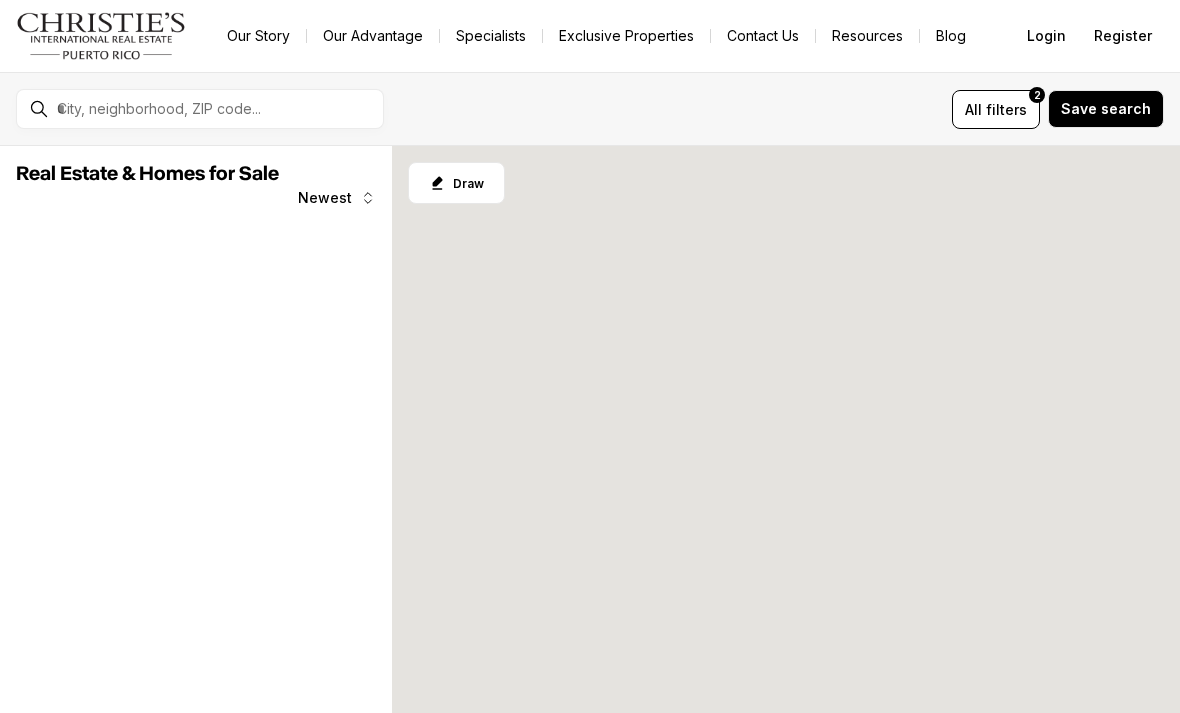 scroll, scrollTop: 0, scrollLeft: 0, axis: both 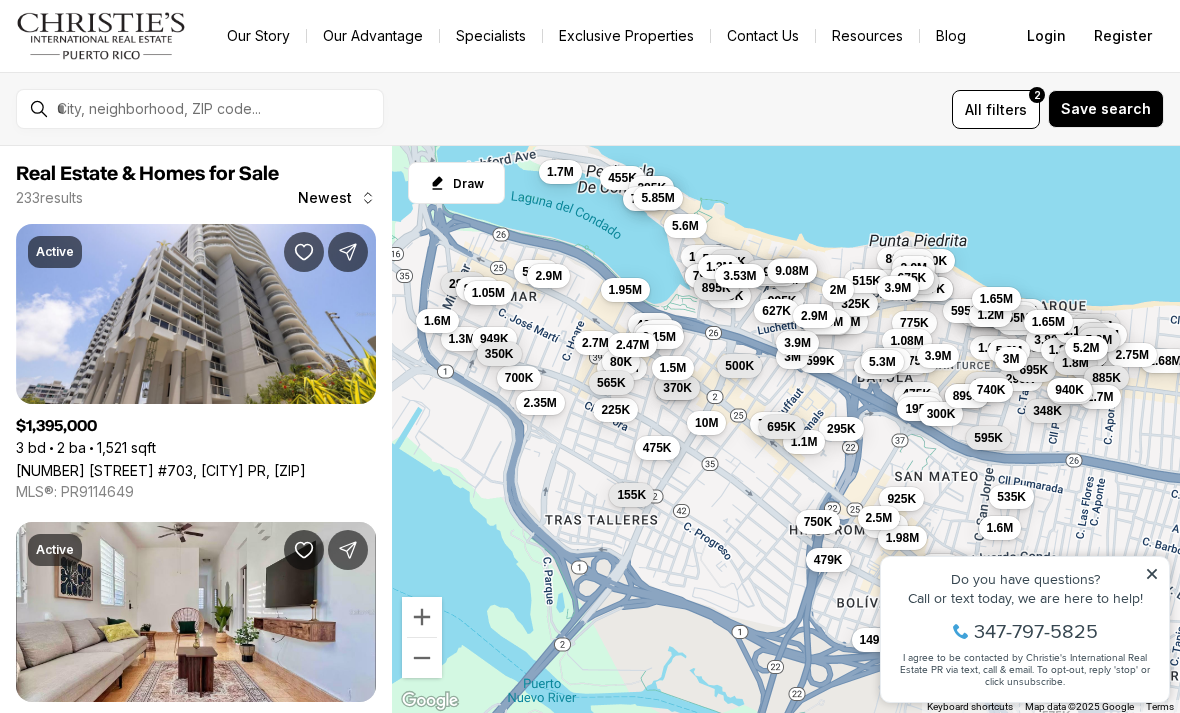 click on "All" at bounding box center [973, 109] 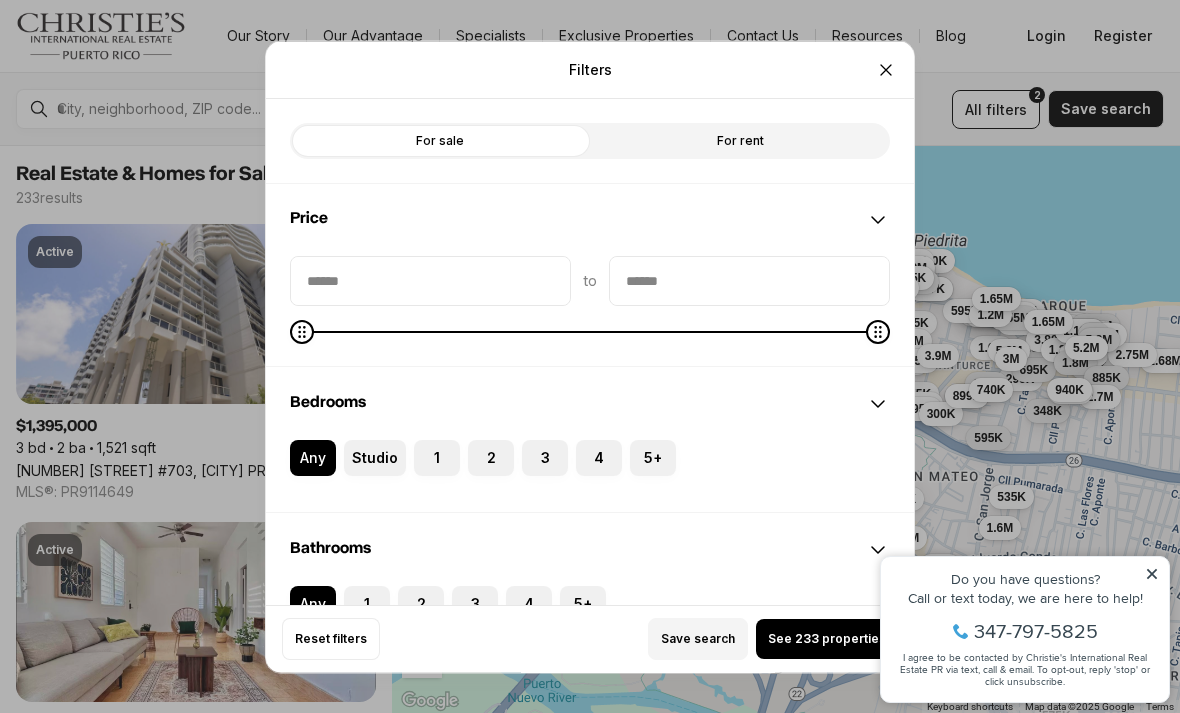 click on "For rent" at bounding box center (740, 140) 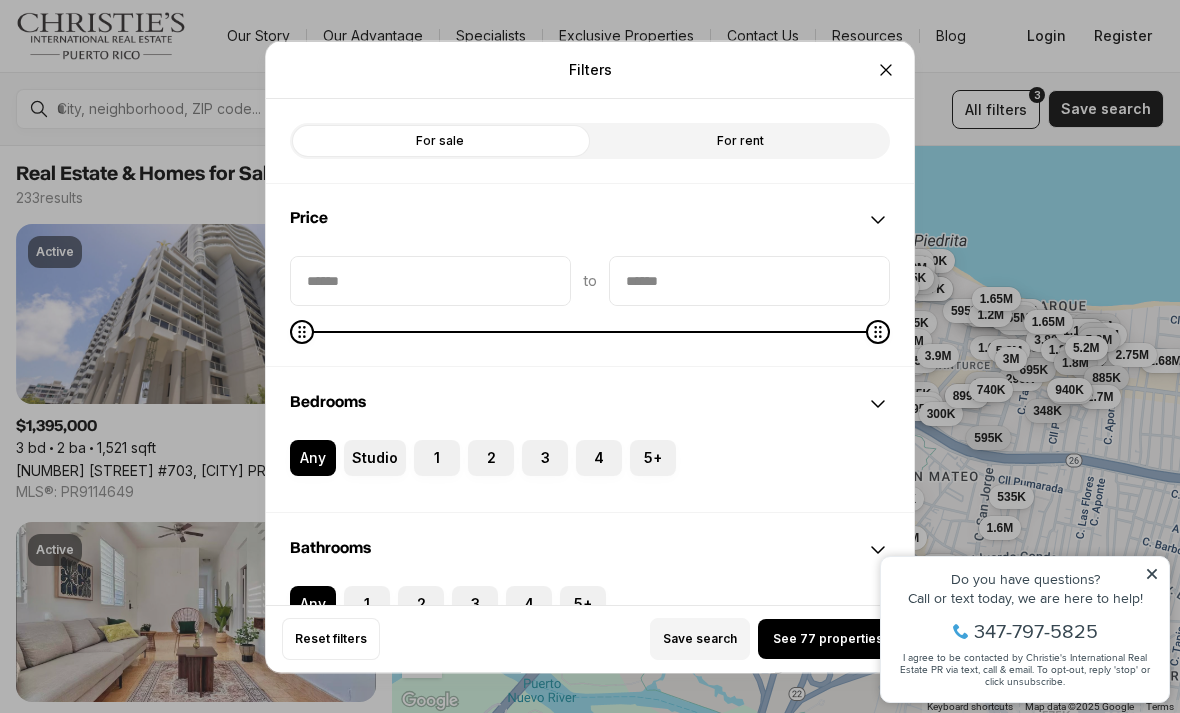 click on "See 77 properties" at bounding box center (828, 639) 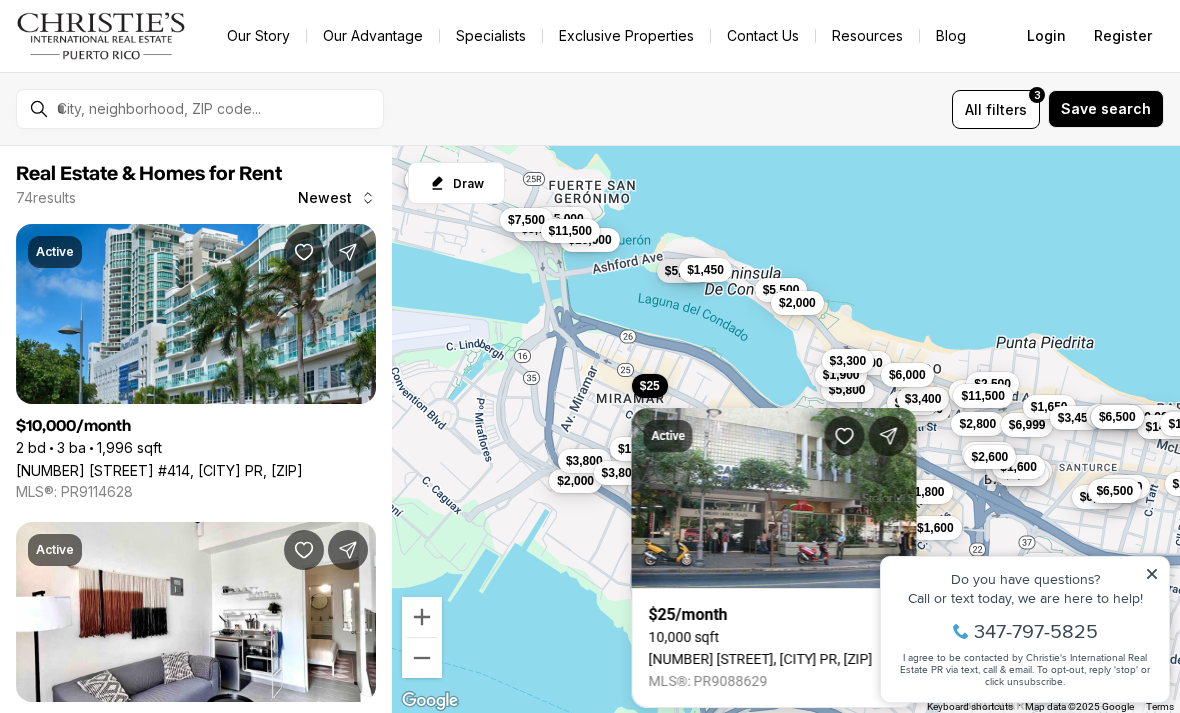 click on "670 PONCE DE LEON, SAN JUAN PR, 00926" at bounding box center (761, 659) 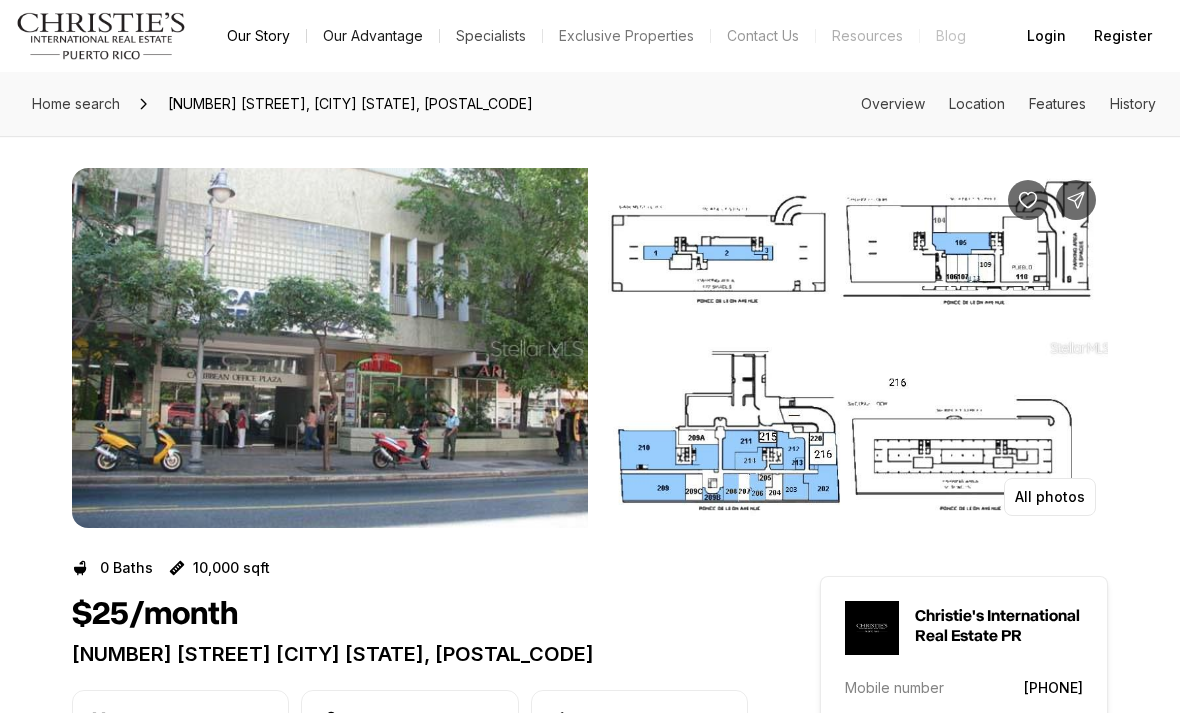 scroll, scrollTop: 0, scrollLeft: 0, axis: both 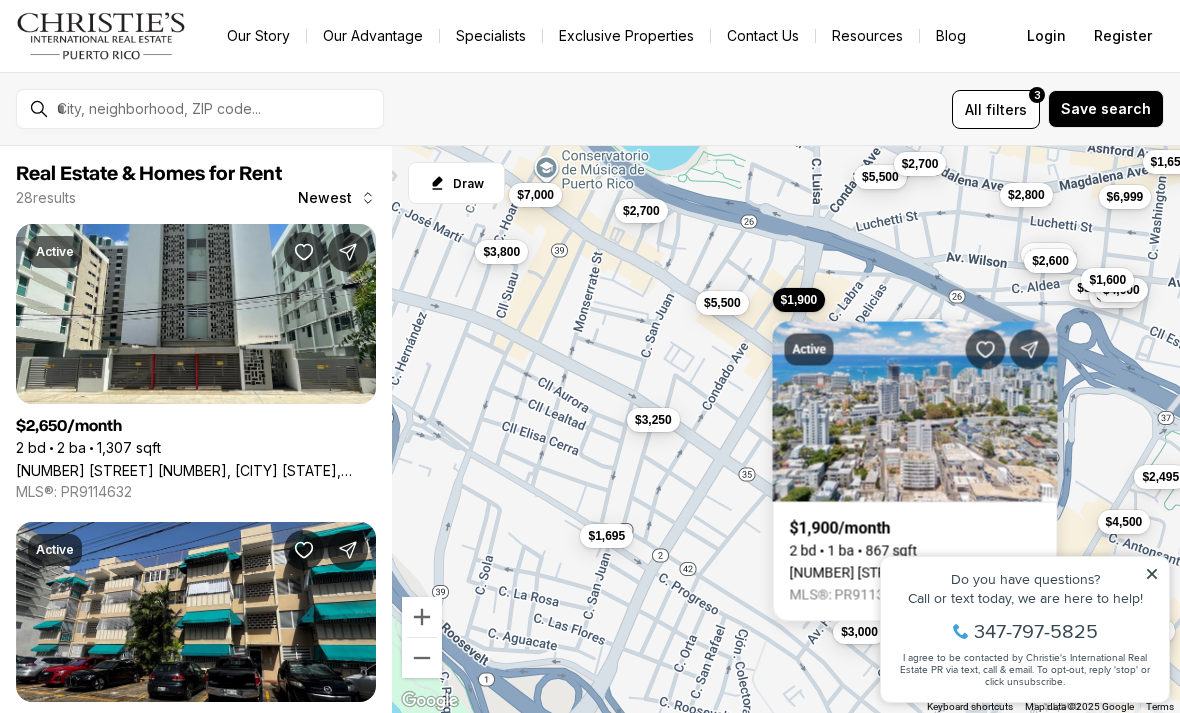 click on "[NUMBER] [STREET] #[NUMBER], [CITY] [STATE], [POSTAL_CODE]" at bounding box center [915, 573] 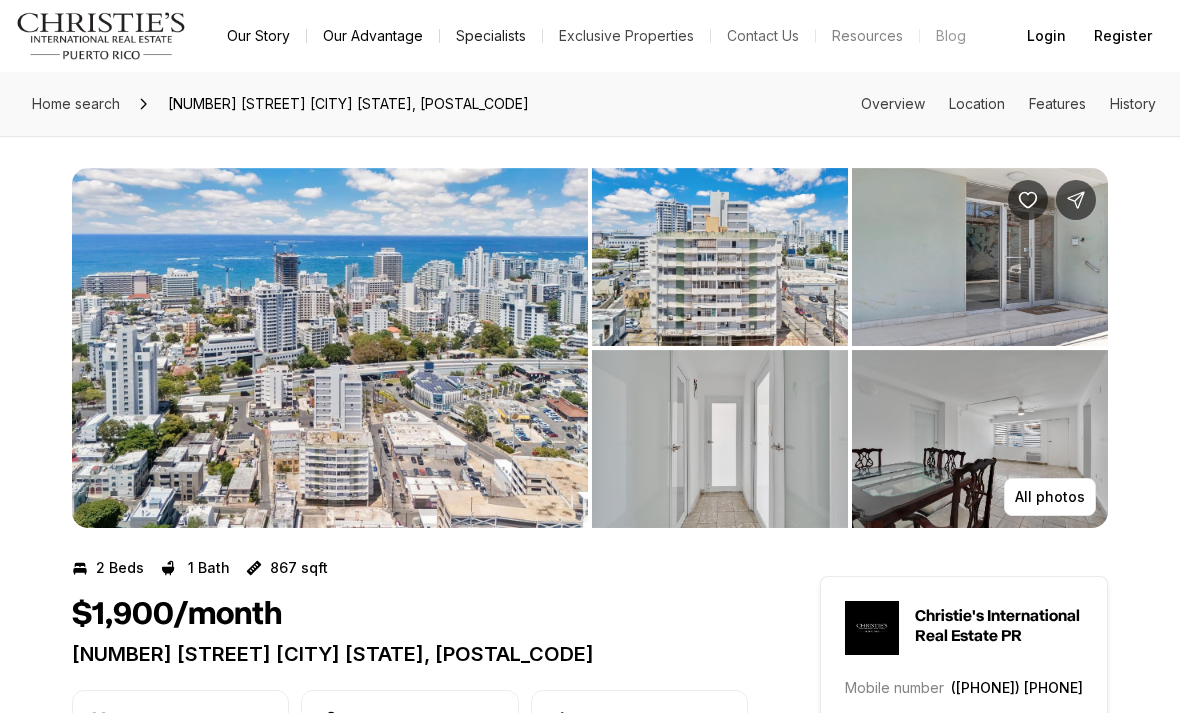 scroll, scrollTop: 0, scrollLeft: 0, axis: both 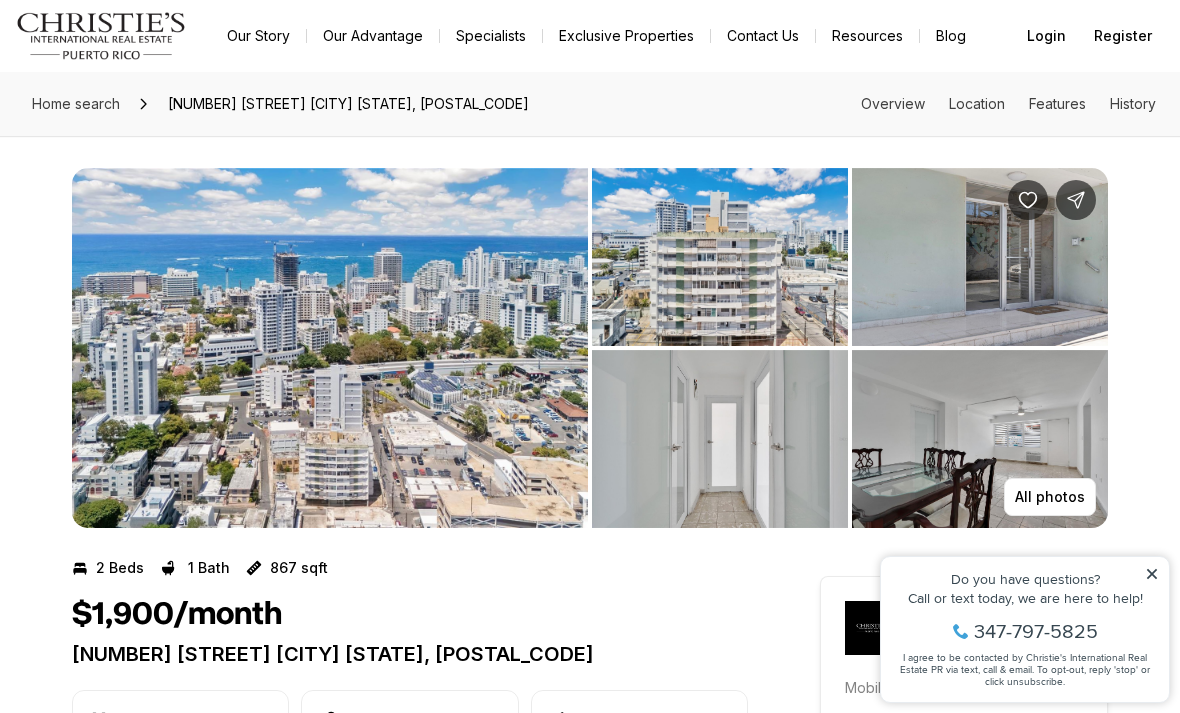 click at bounding box center [330, 348] 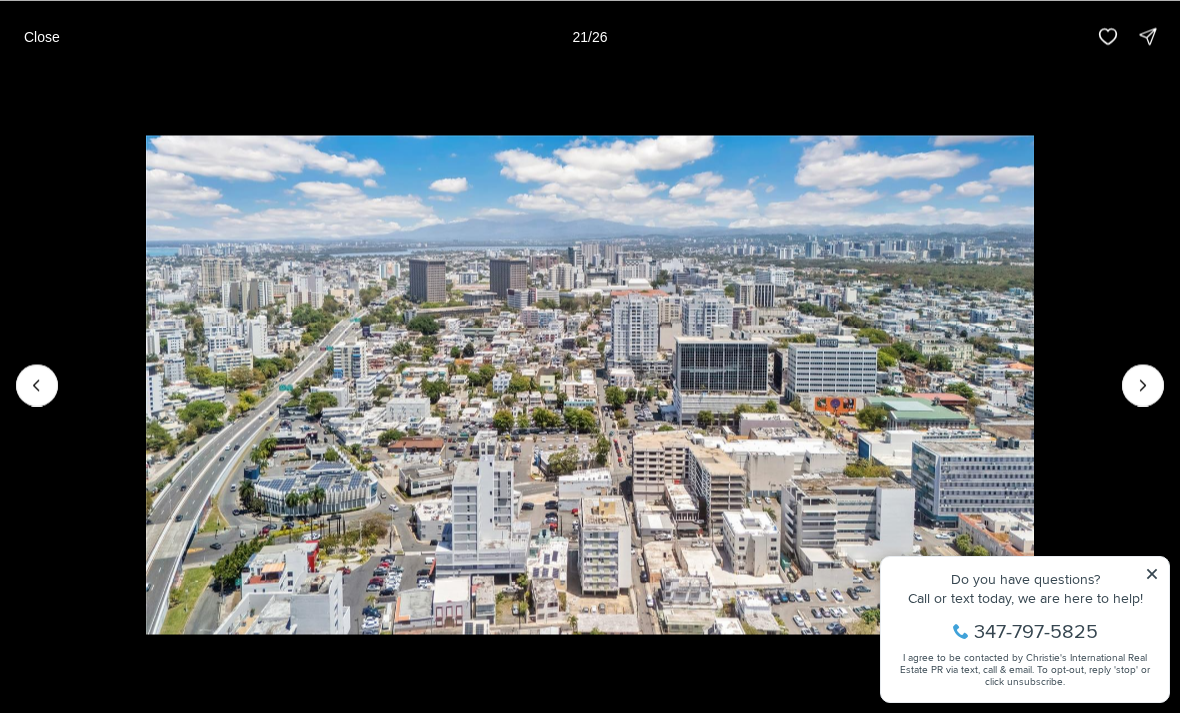 click on "Close" at bounding box center (42, 36) 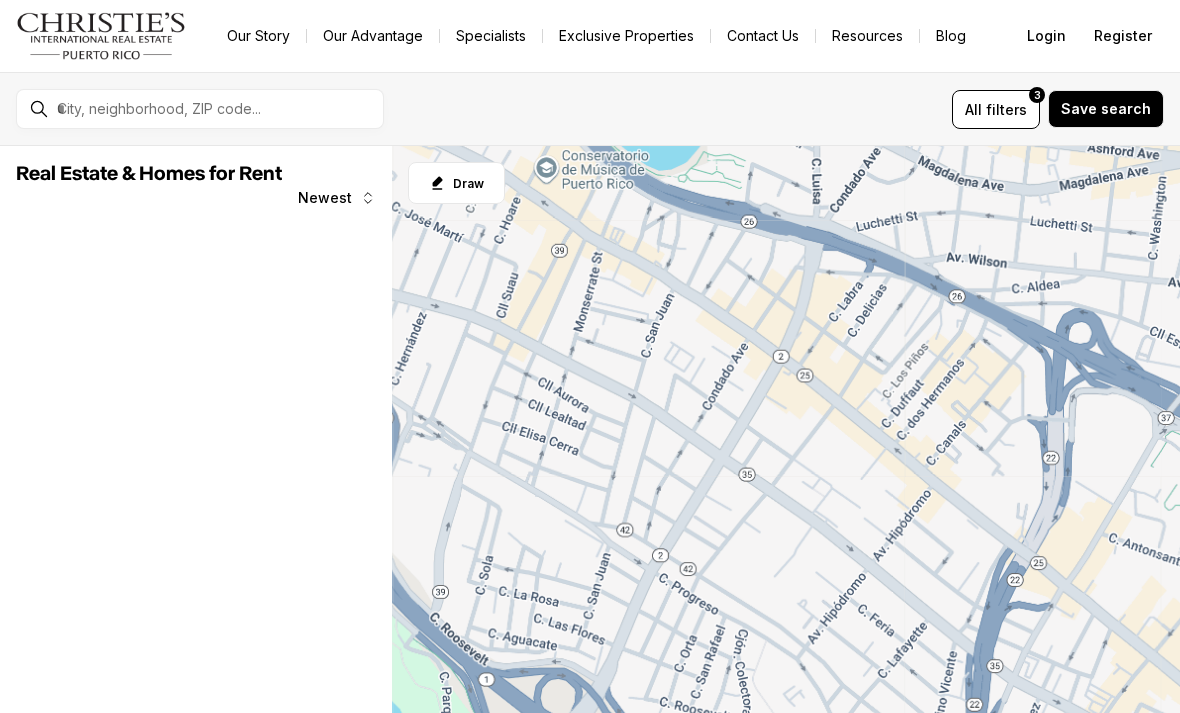 scroll, scrollTop: 0, scrollLeft: 0, axis: both 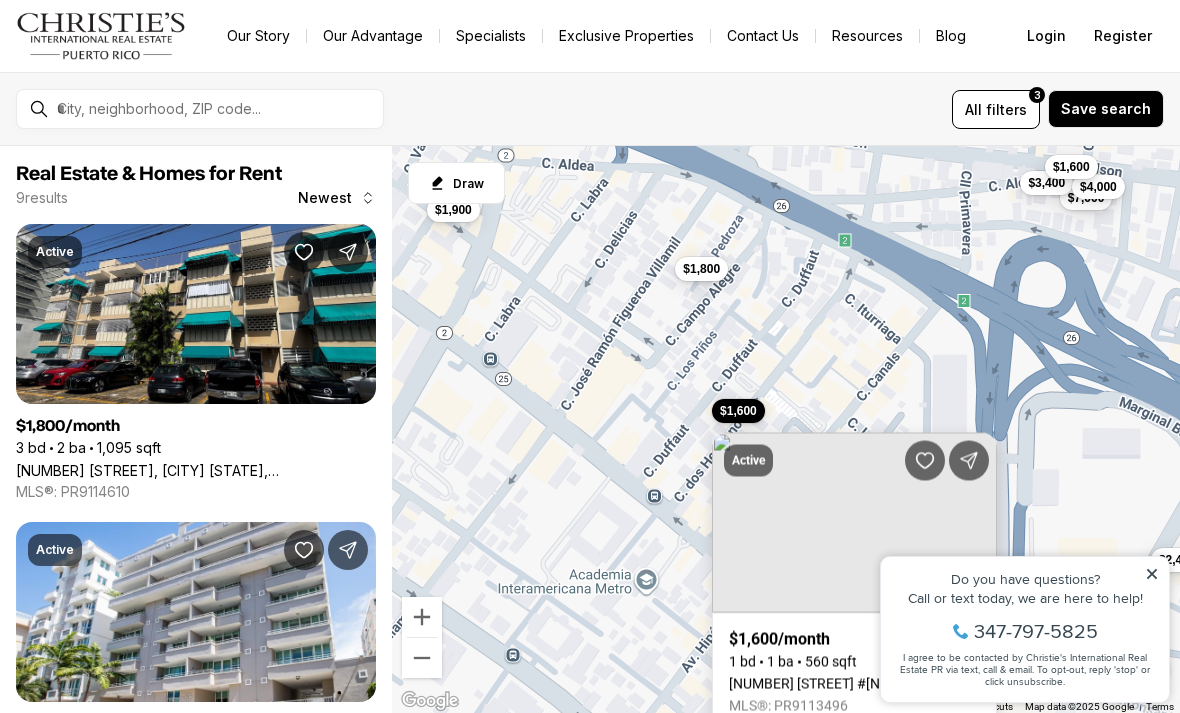 click on "261 DUFFAUNT #5, SAN JUAN PR, 00926" at bounding box center [854, 684] 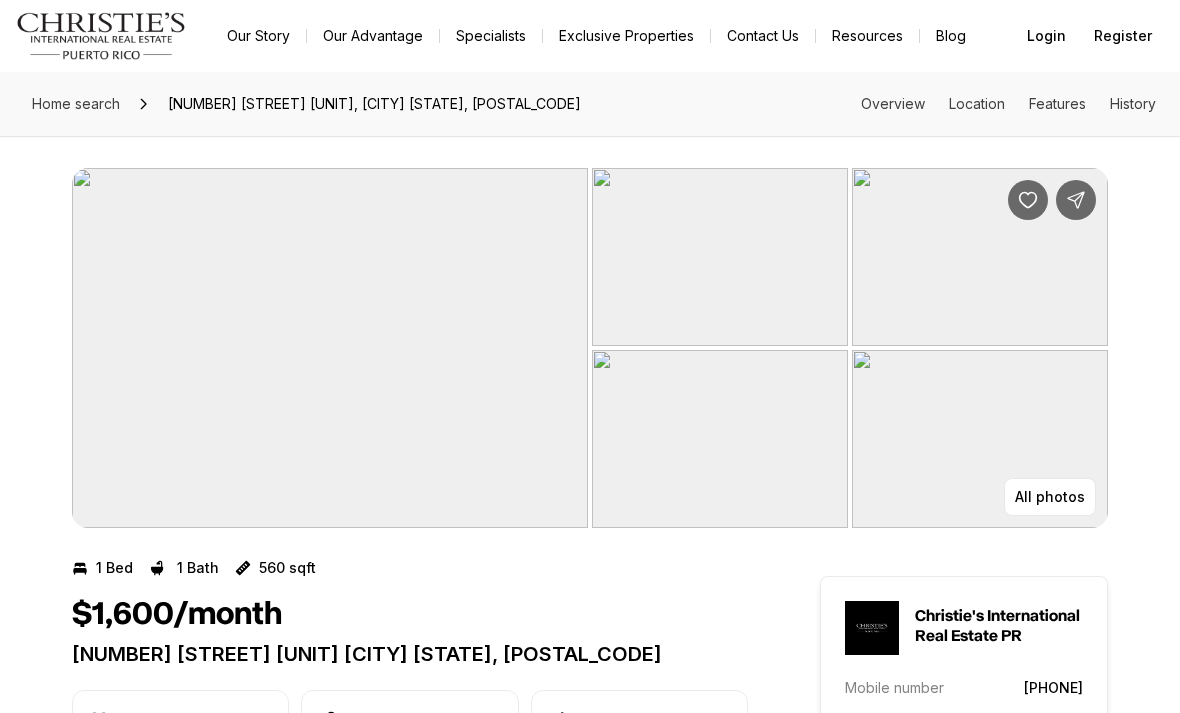 scroll, scrollTop: 0, scrollLeft: 0, axis: both 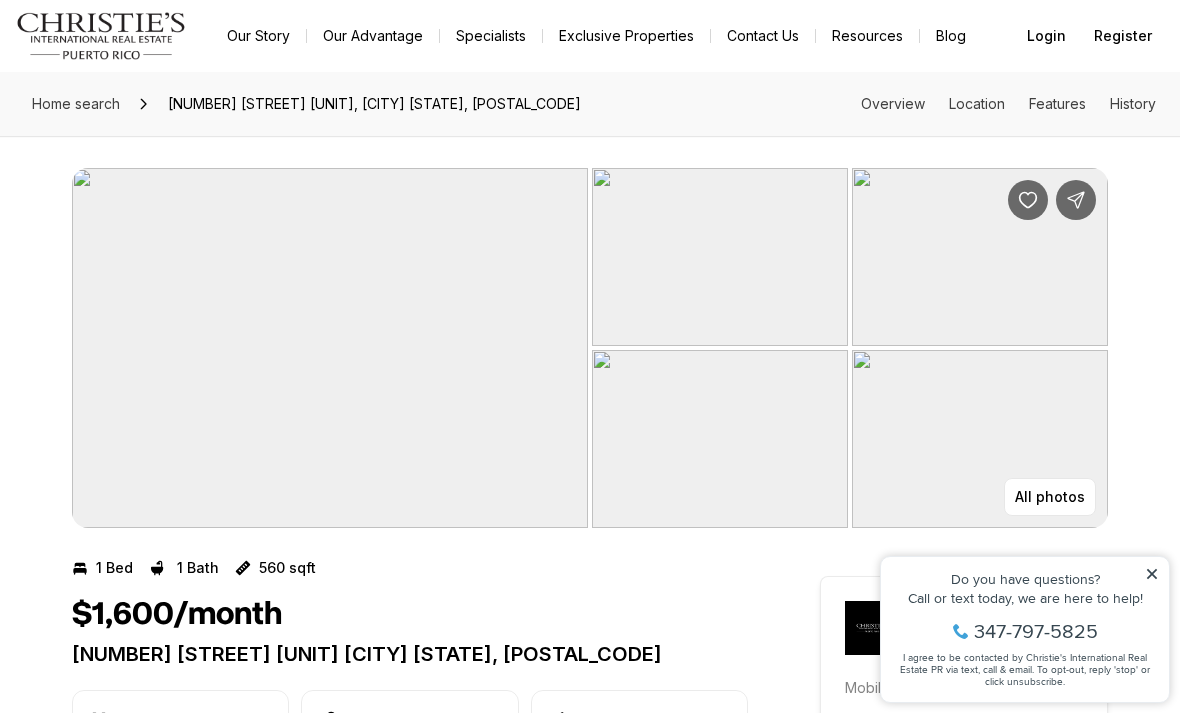 click at bounding box center [330, 348] 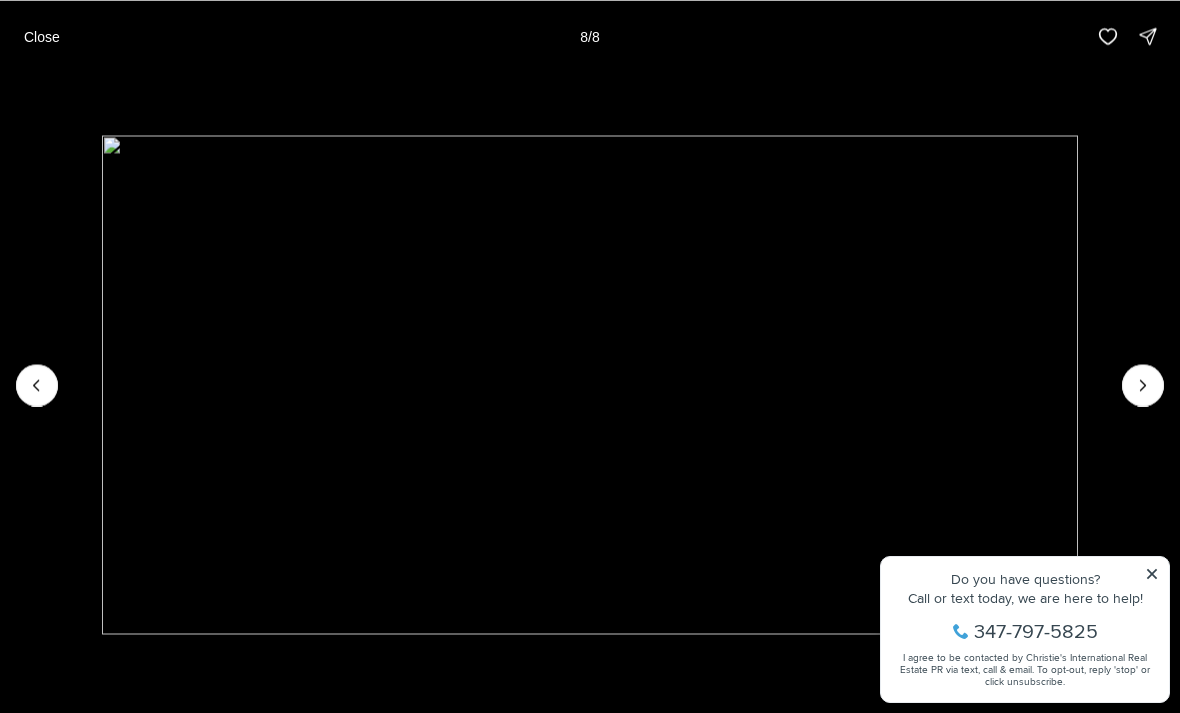 click on "Close" at bounding box center [42, 36] 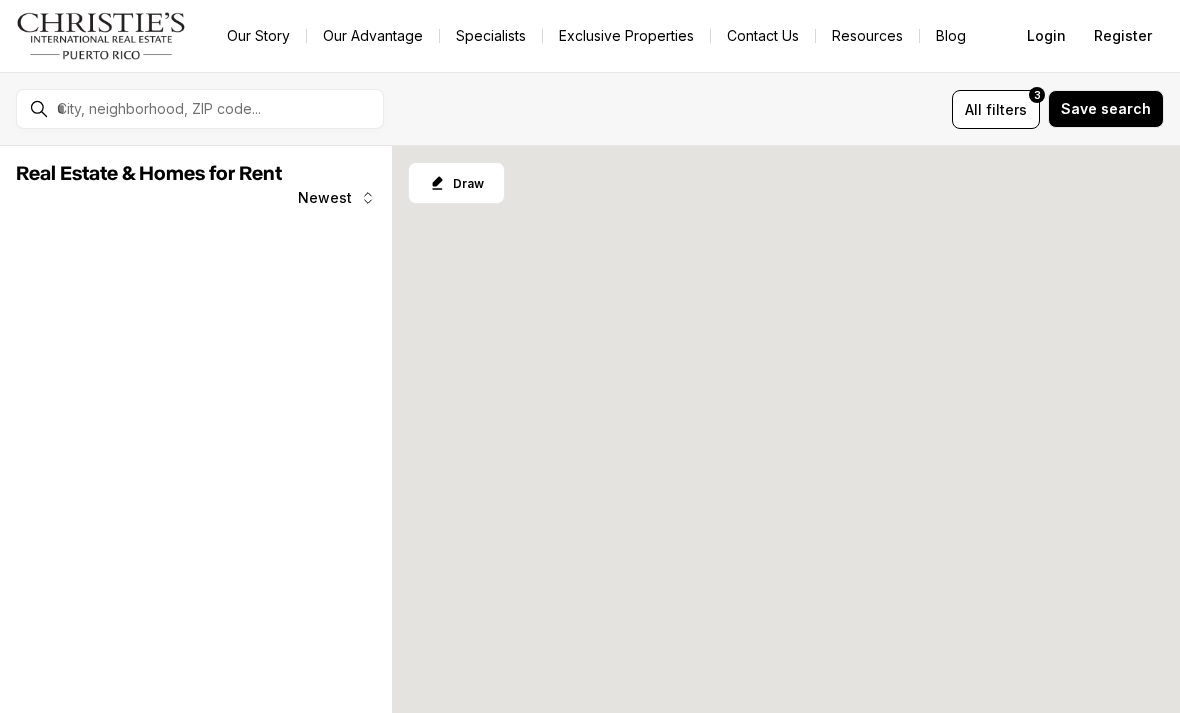 scroll, scrollTop: 0, scrollLeft: 0, axis: both 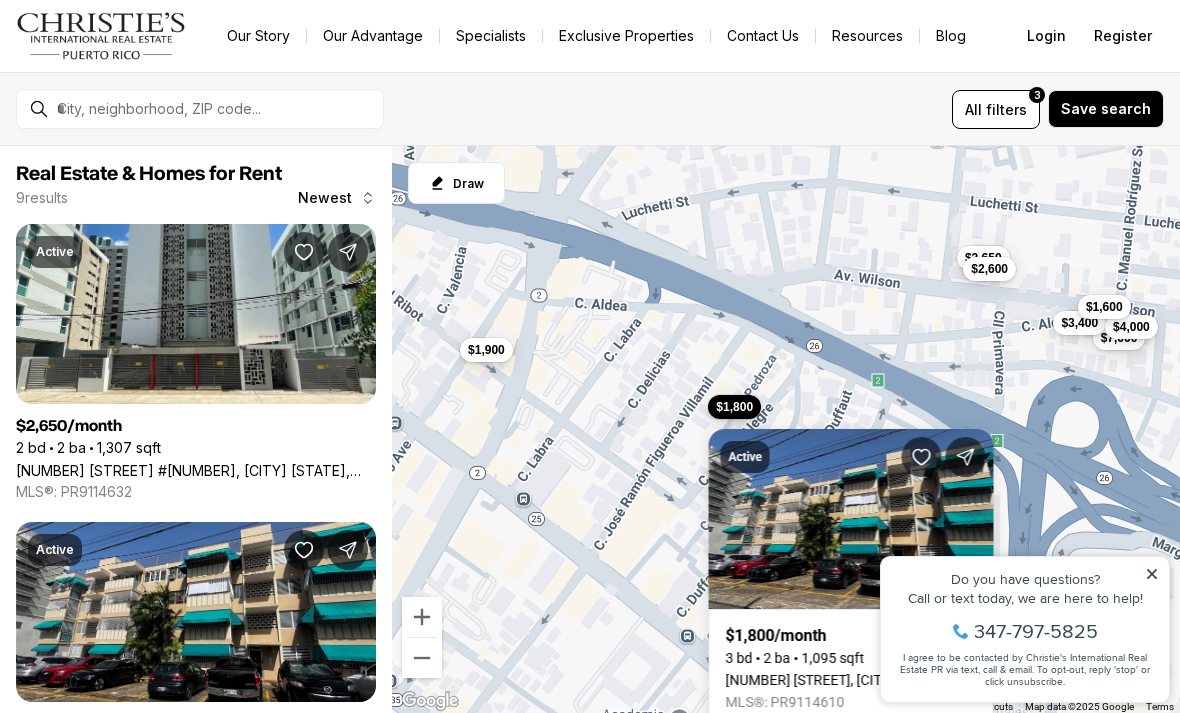 click on "[NUMBER] [STREET], [CITY] [STATE], [POSTAL_CODE]" at bounding box center (851, 680) 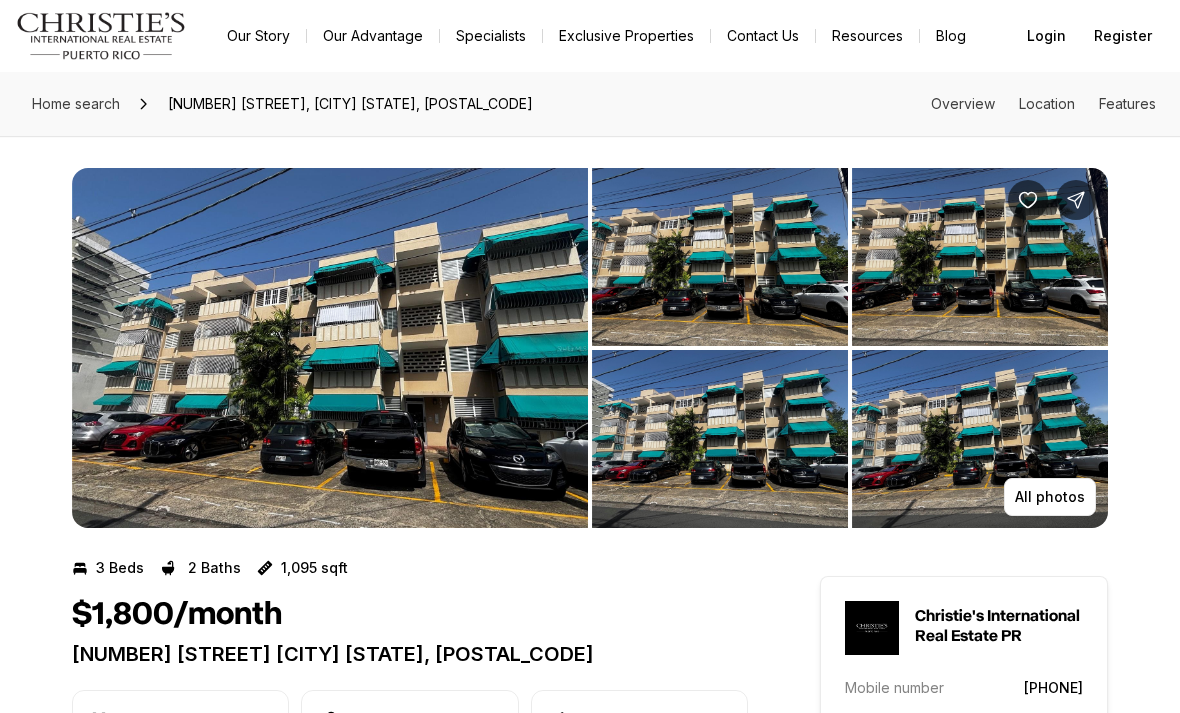 scroll, scrollTop: 0, scrollLeft: 0, axis: both 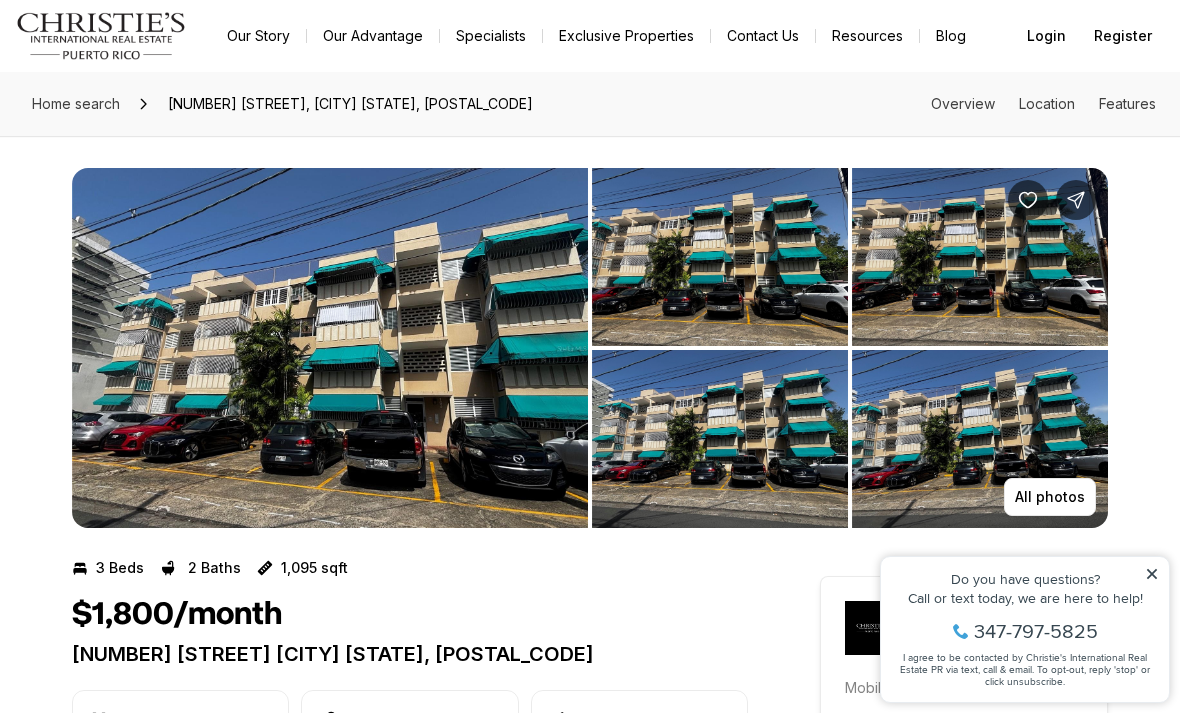 click at bounding box center [330, 348] 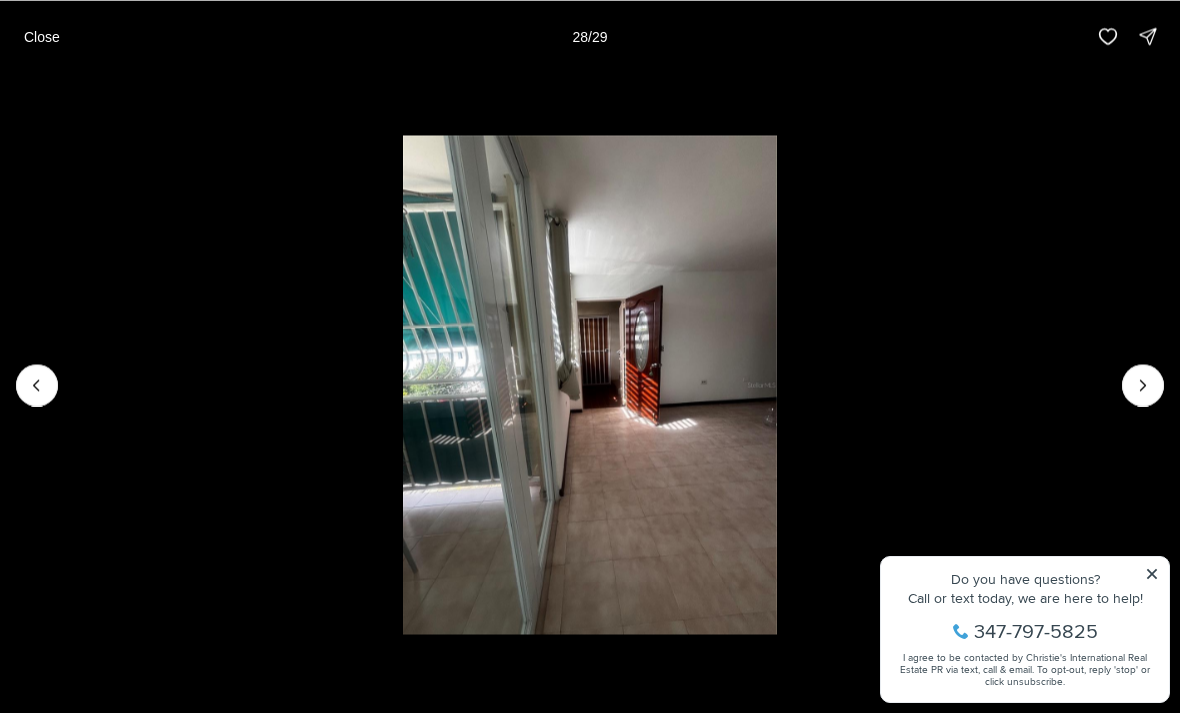 click on "Close [NUMBER]  /  [NUMBER]" at bounding box center (590, 36) 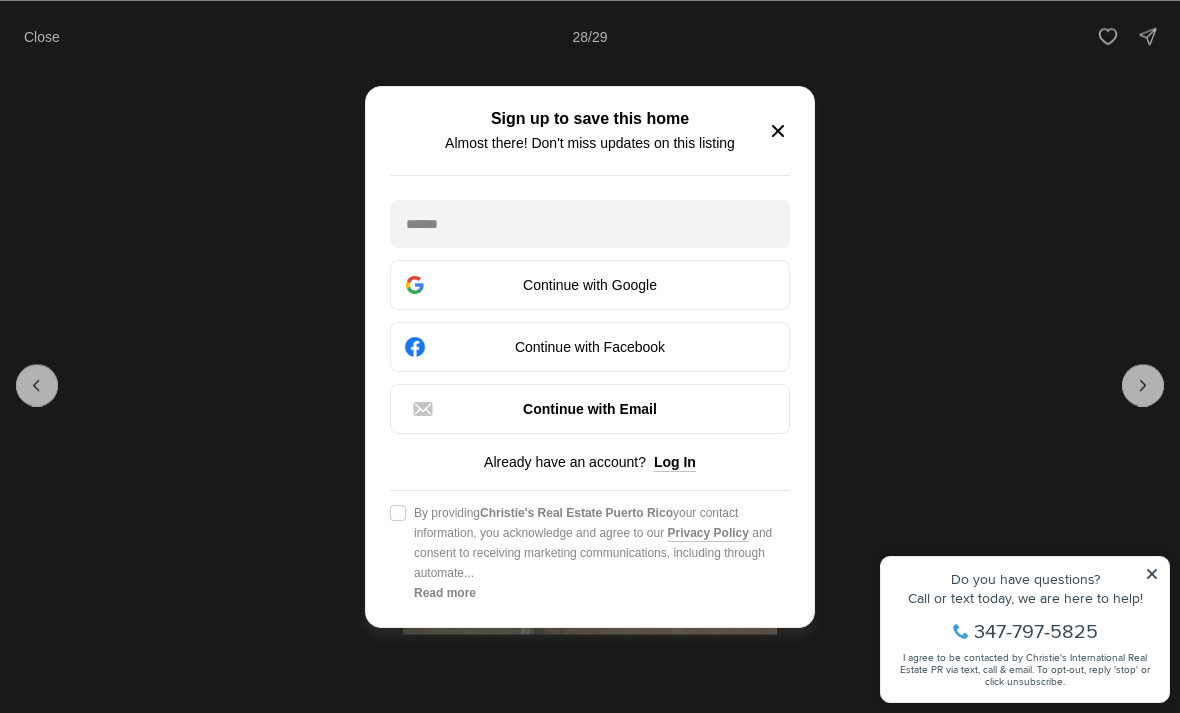 click on "Sign up to save this home Almost there! Don't miss updates on this listing Continue with Google Continue with Facebook Continue with Email Already have an account? Log In Agree to Privacy Policy By providing Christie's Real Estate [REGION] your contact information, you acknowledge and agree to our Privacy Policy and consent to receiving marketing communications, including through automate ... Read more" at bounding box center [590, 357] 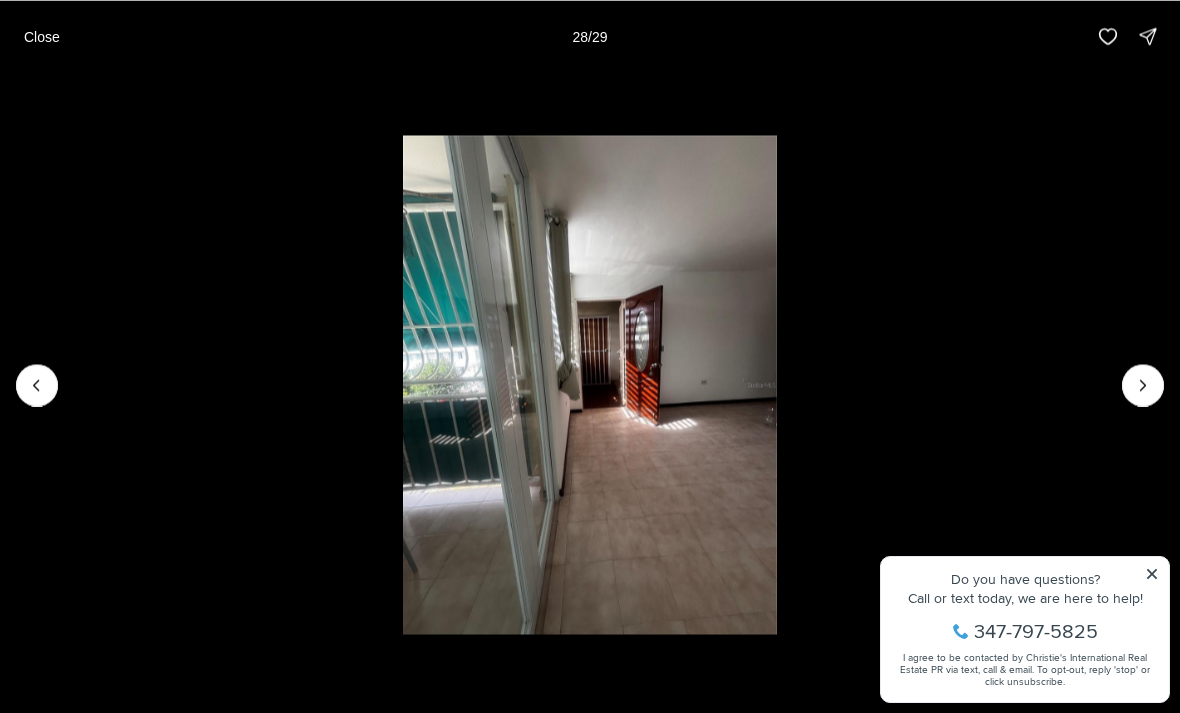 click on "Close" at bounding box center [42, 36] 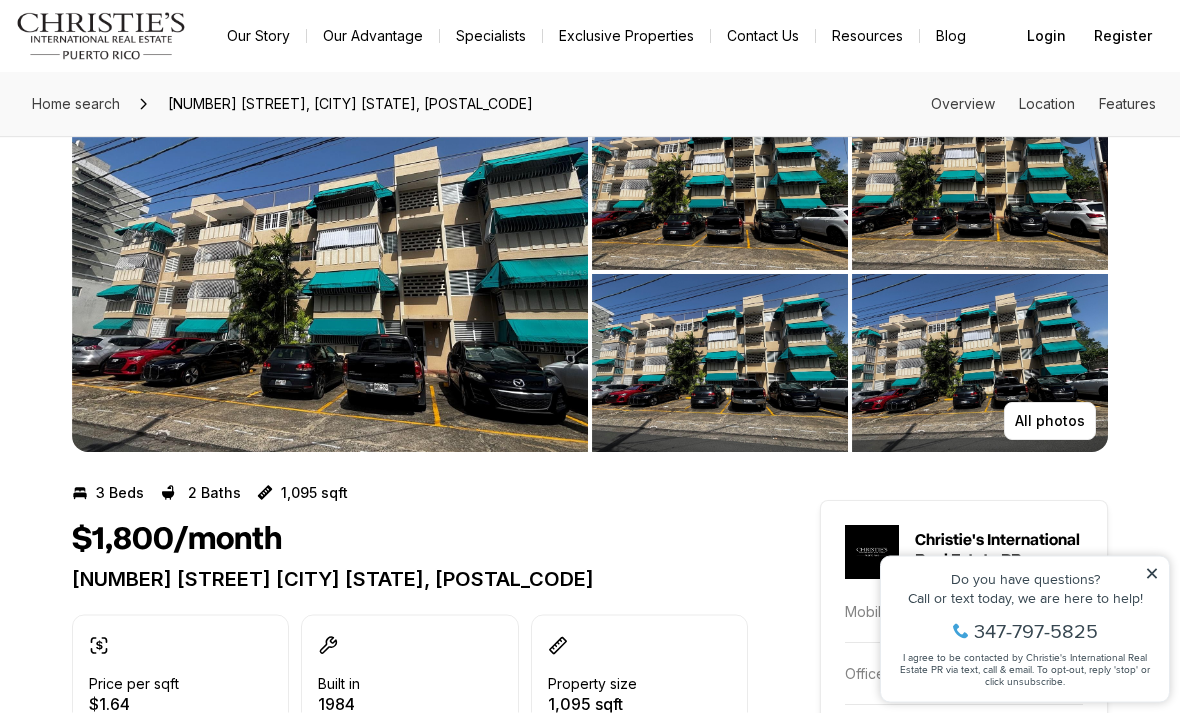 scroll, scrollTop: 0, scrollLeft: 0, axis: both 